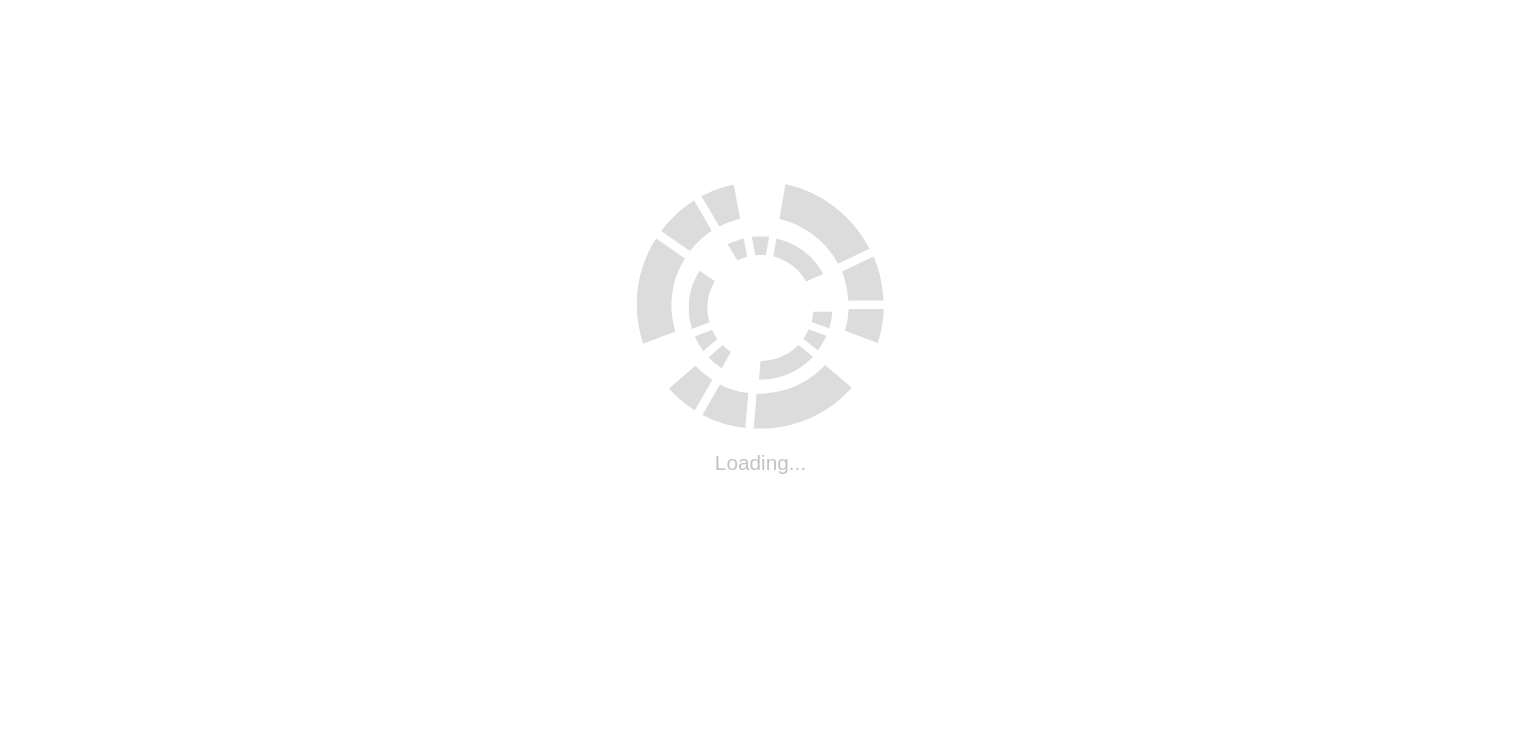 scroll, scrollTop: 0, scrollLeft: 0, axis: both 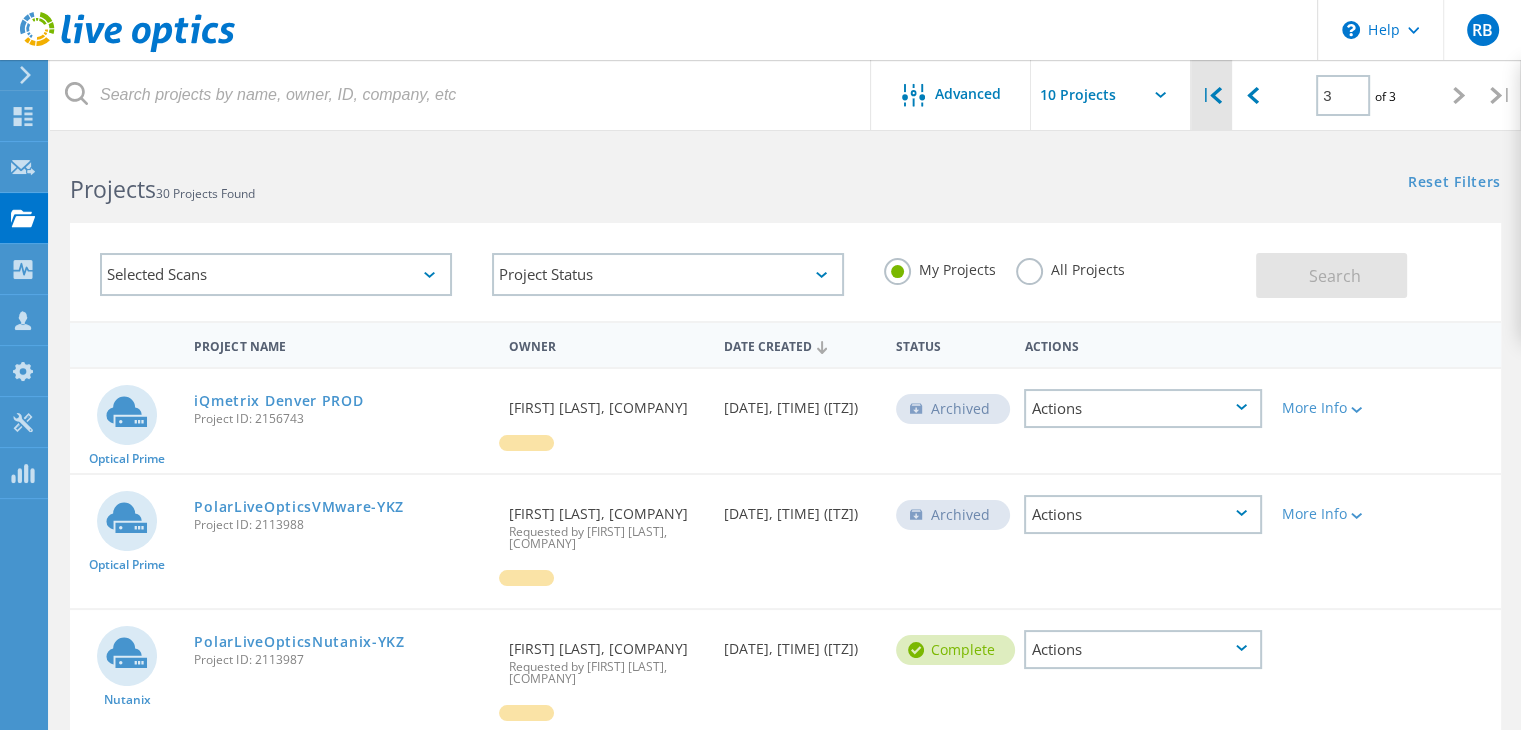 click 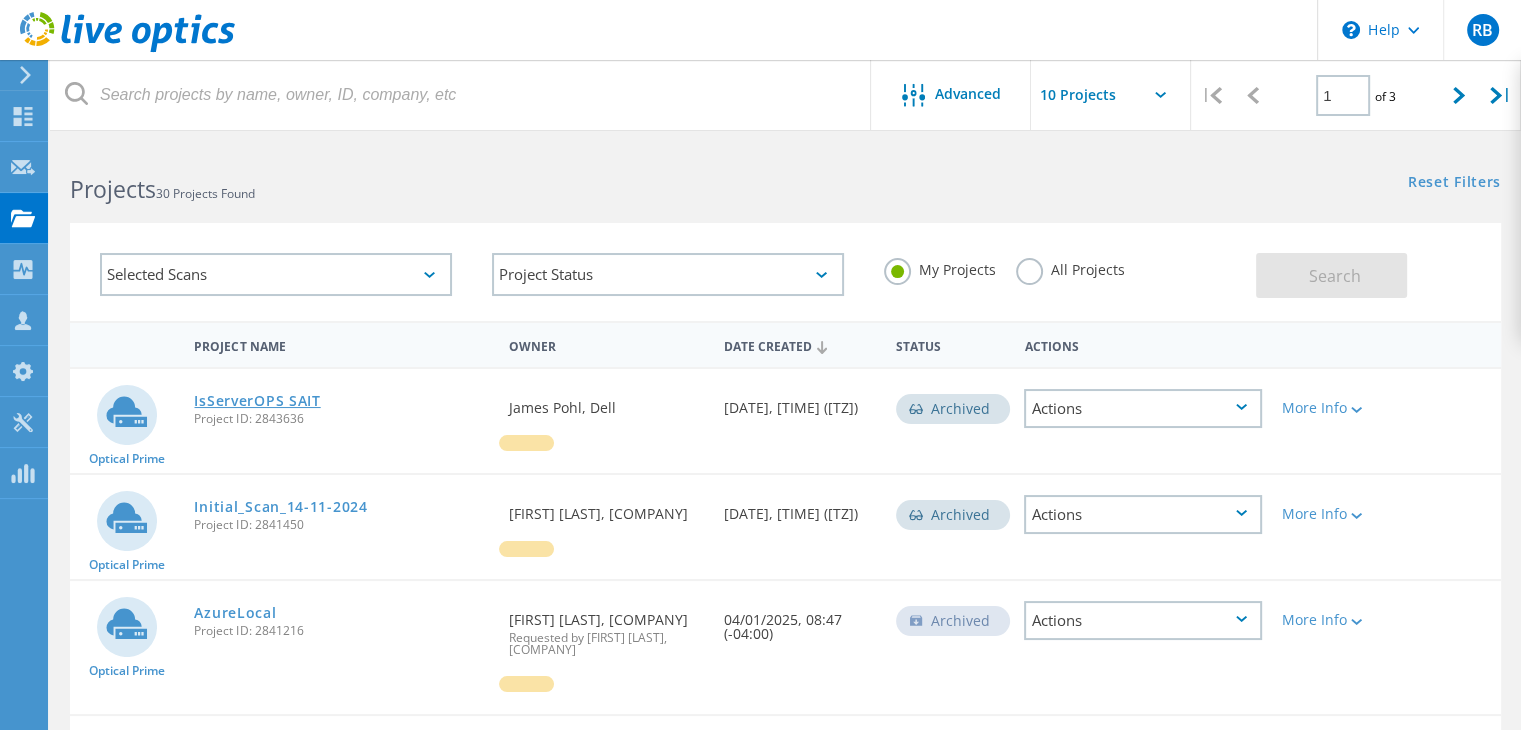 click on "IsServerOPS SAIT" 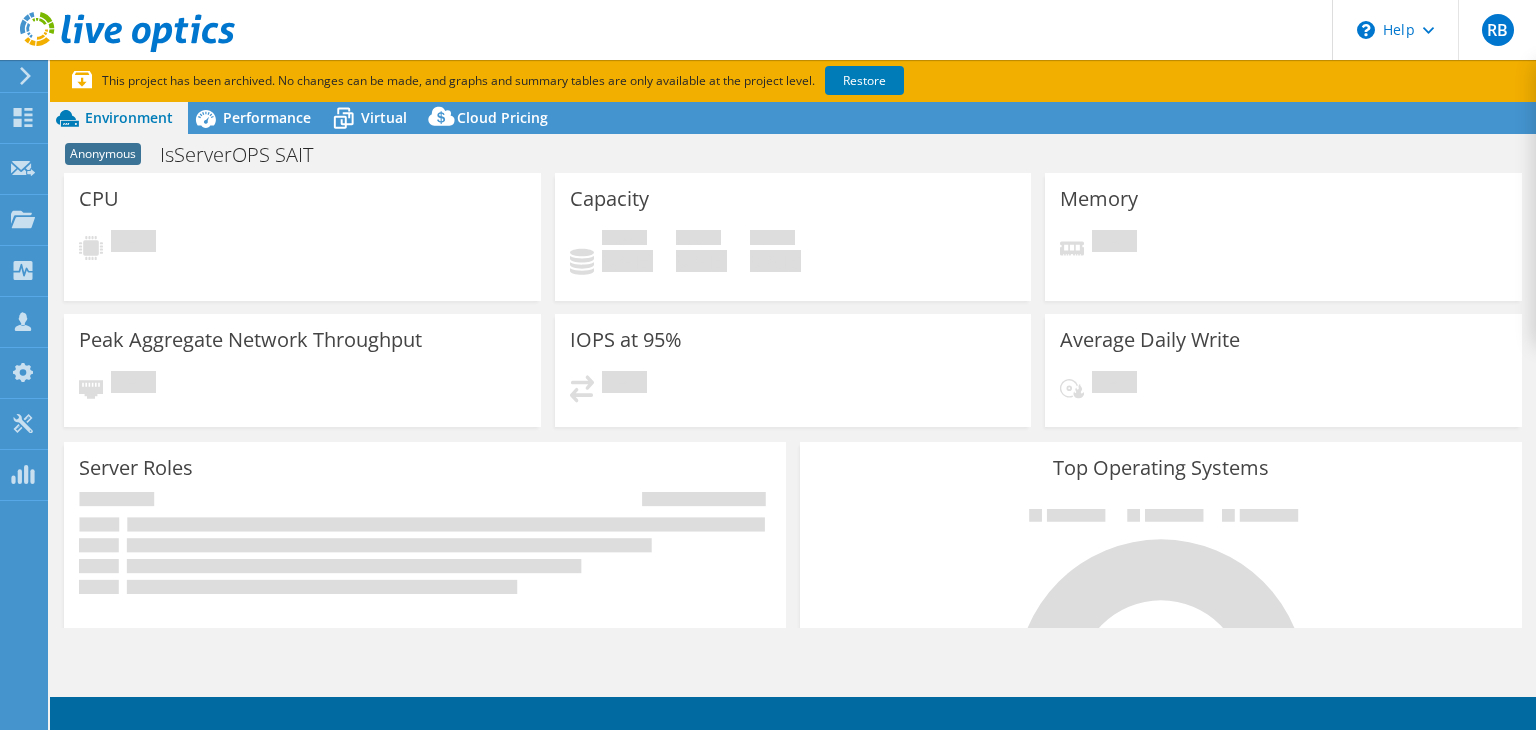 scroll, scrollTop: 0, scrollLeft: 0, axis: both 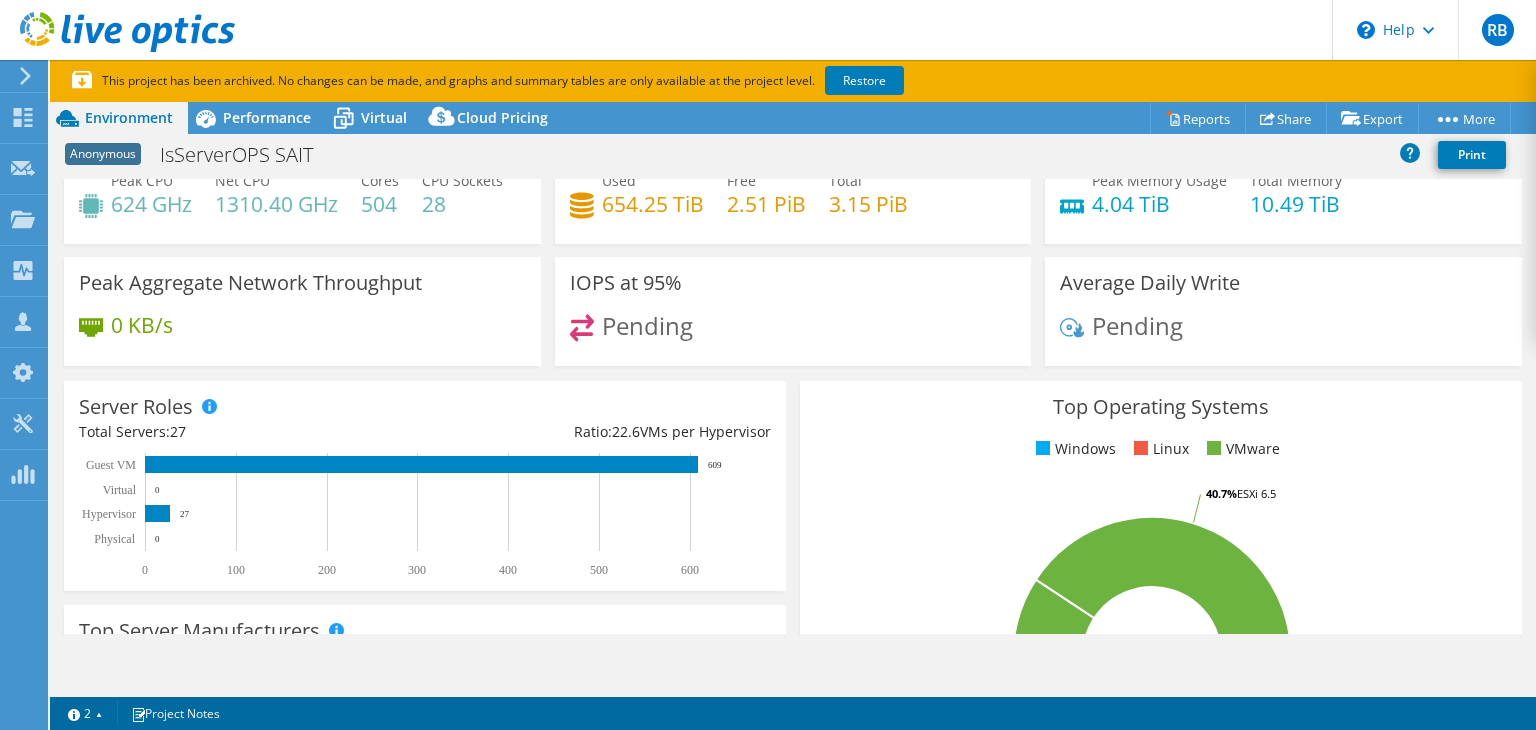 select on "USD" 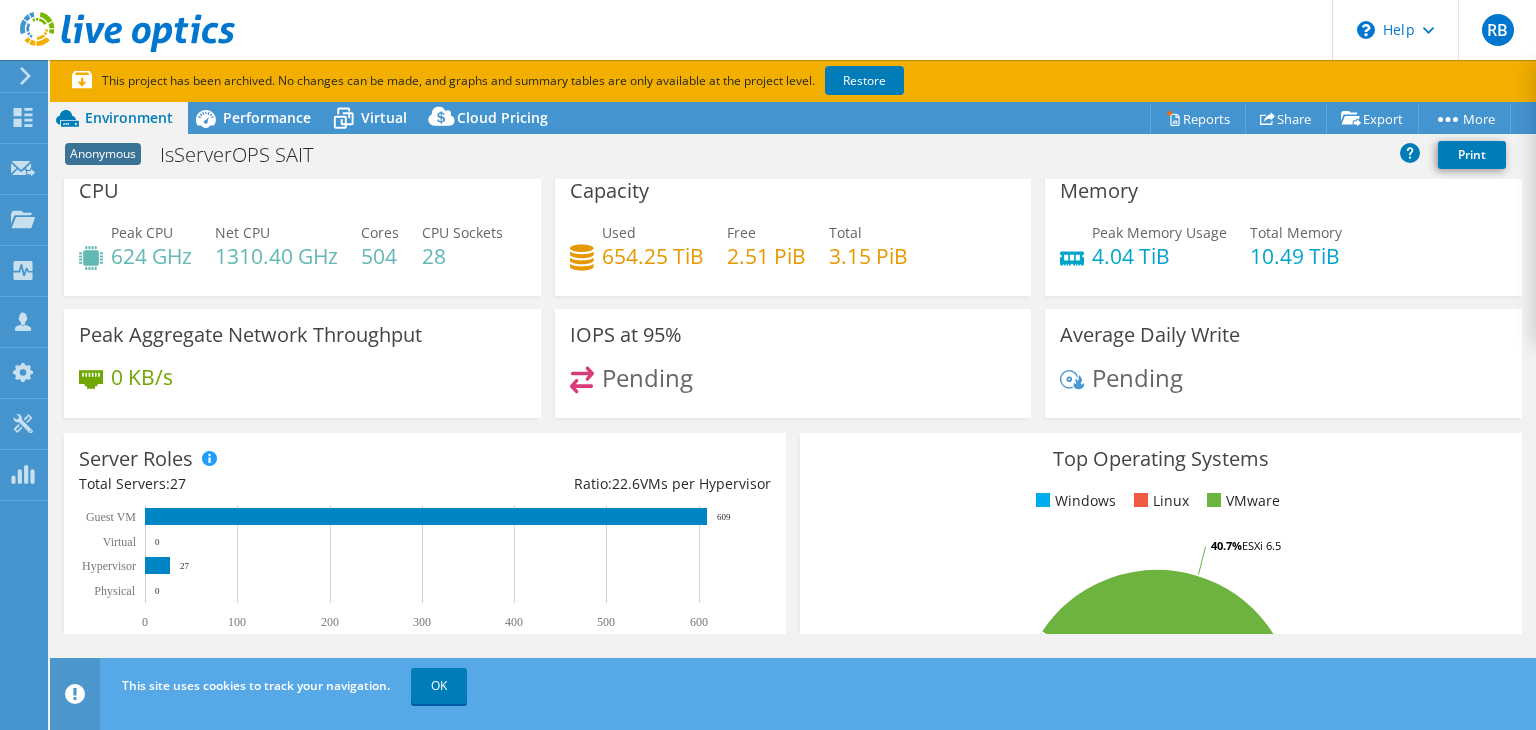 scroll, scrollTop: 0, scrollLeft: 0, axis: both 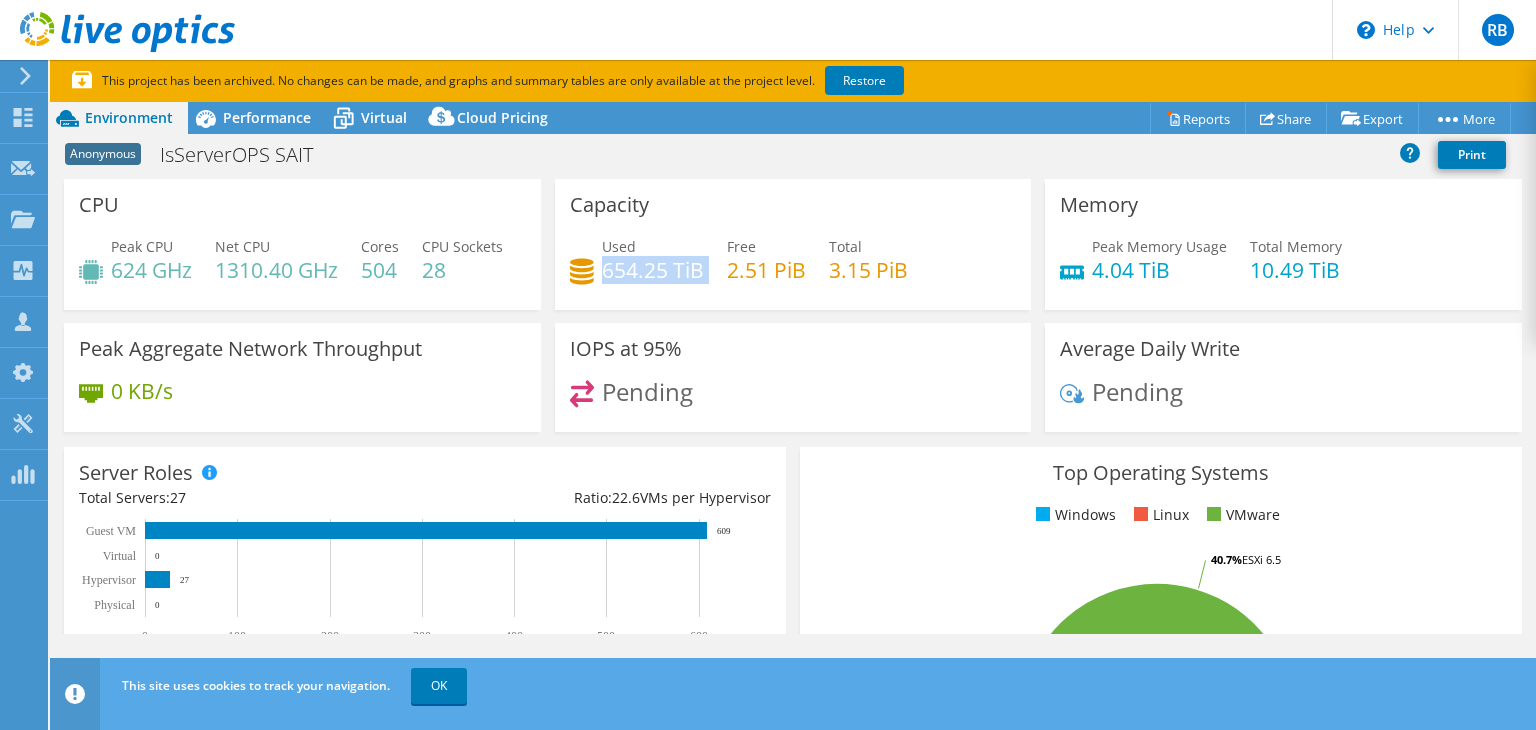drag, startPoint x: 598, startPoint y: 265, endPoint x: 704, endPoint y: 270, distance: 106.11786 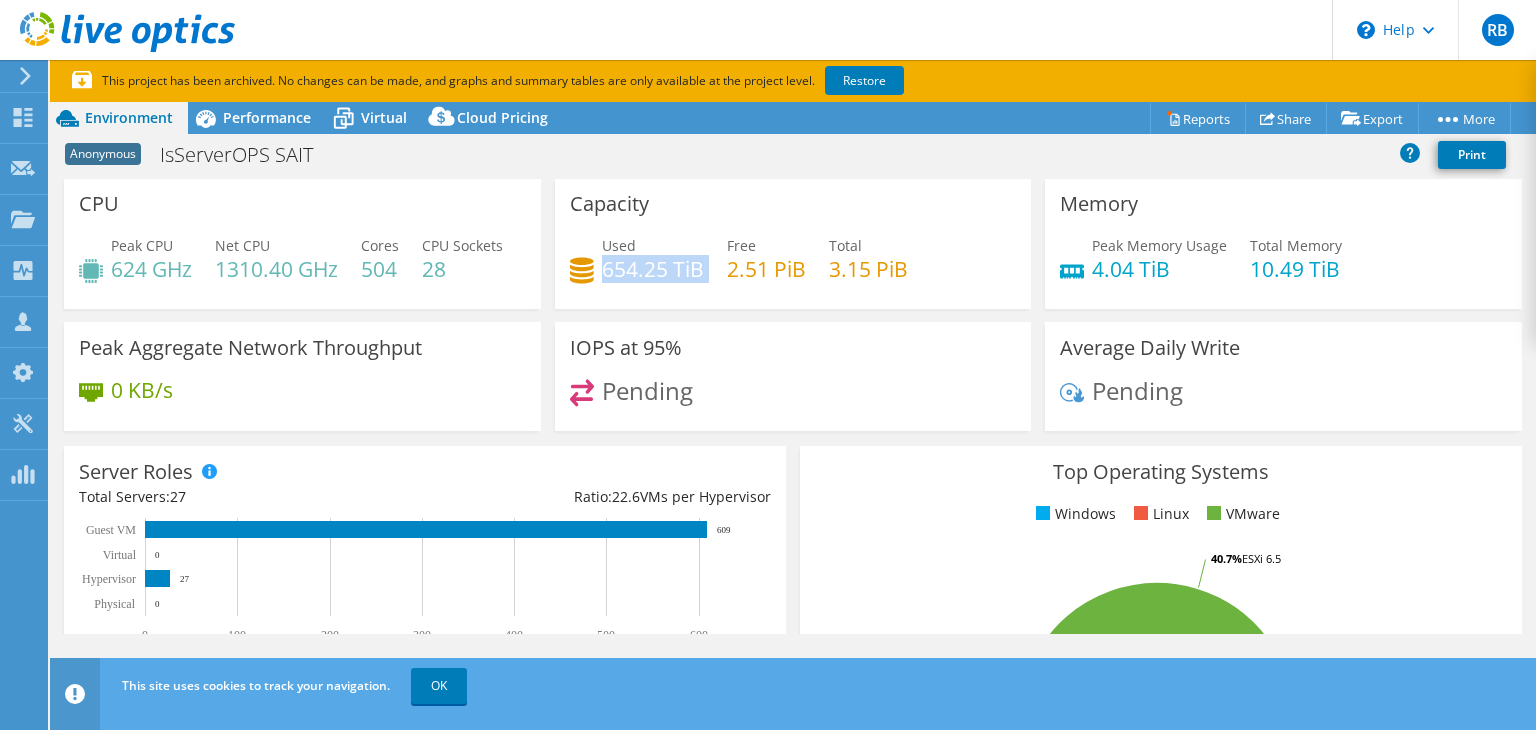 scroll, scrollTop: 0, scrollLeft: 0, axis: both 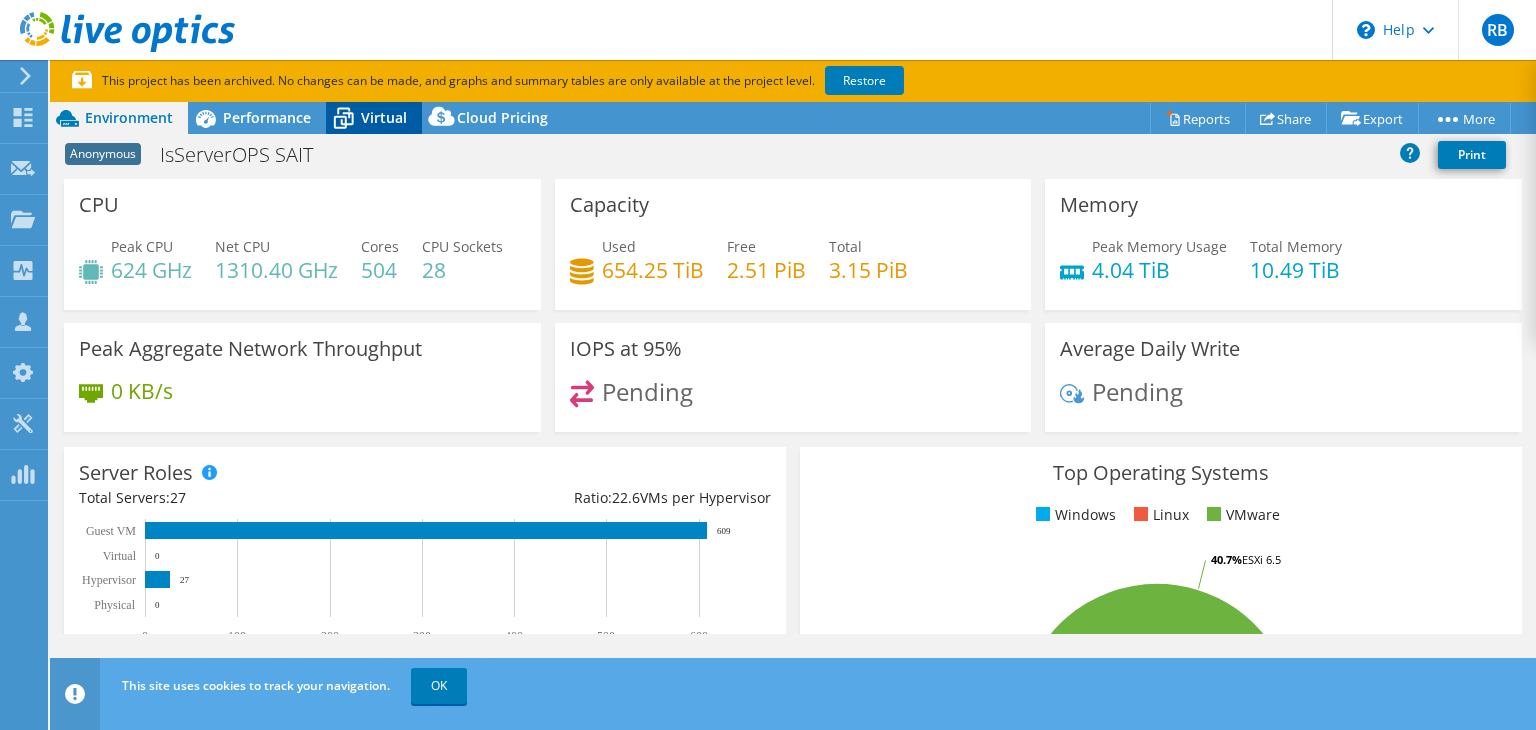 click 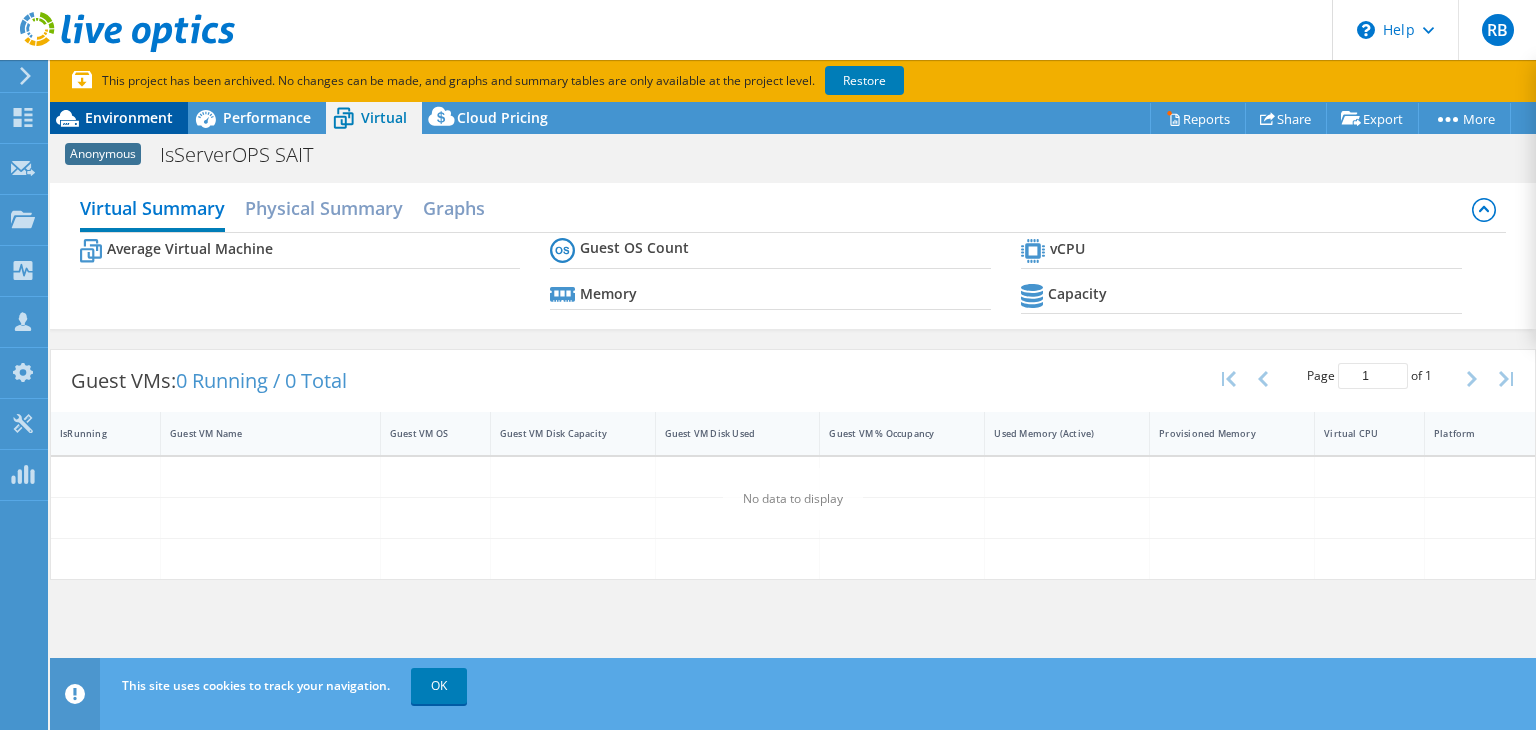 click on "Environment" at bounding box center [129, 117] 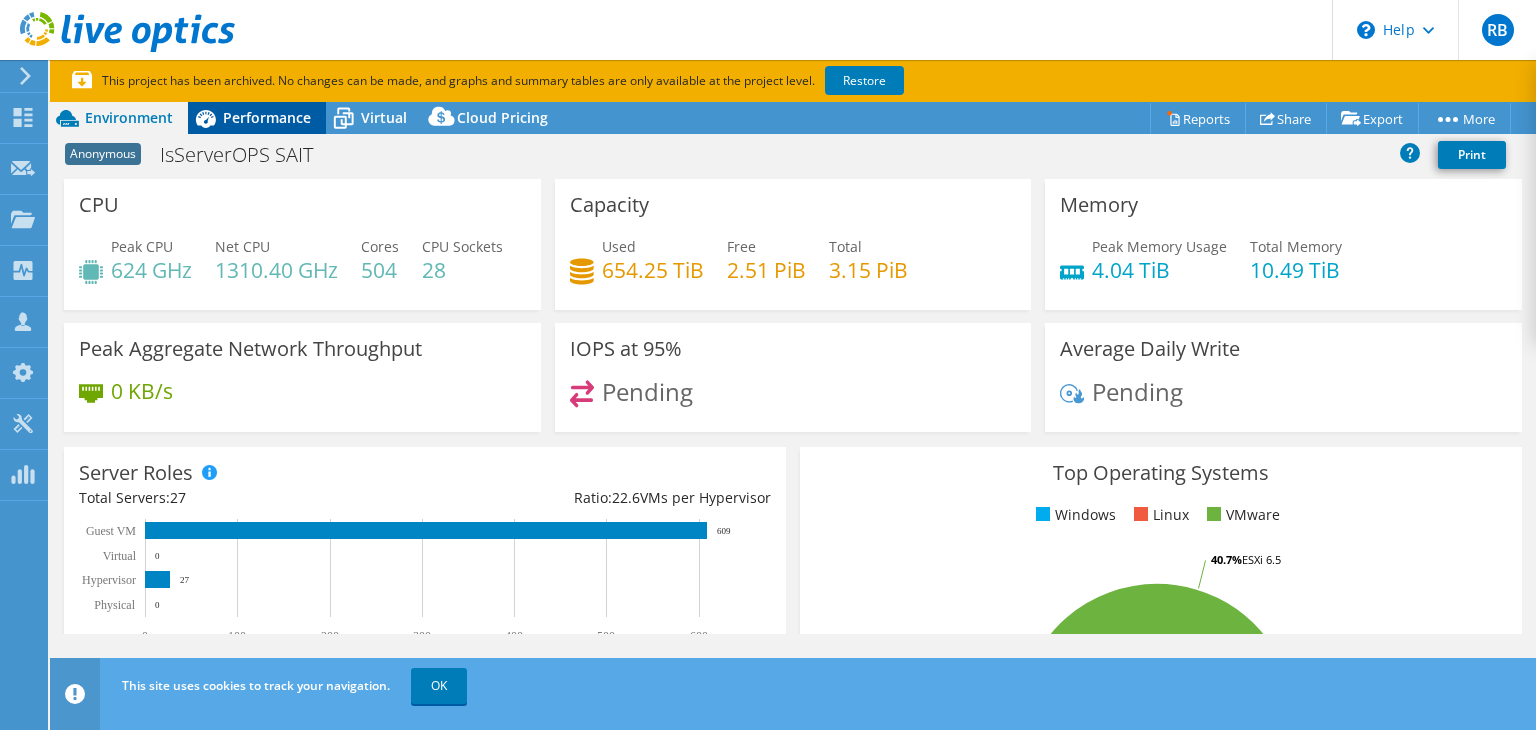 click on "Performance" at bounding box center [267, 117] 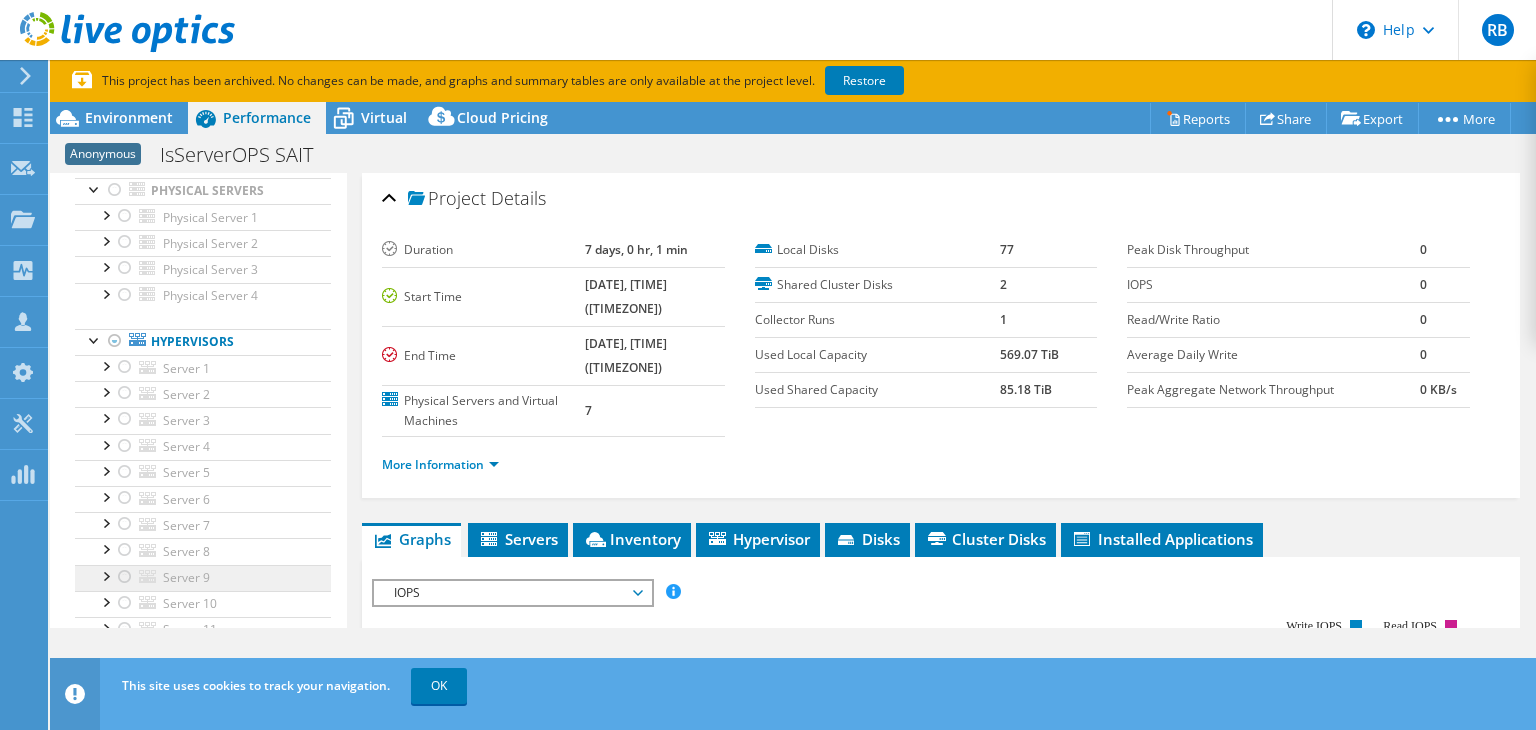 scroll, scrollTop: 108, scrollLeft: 0, axis: vertical 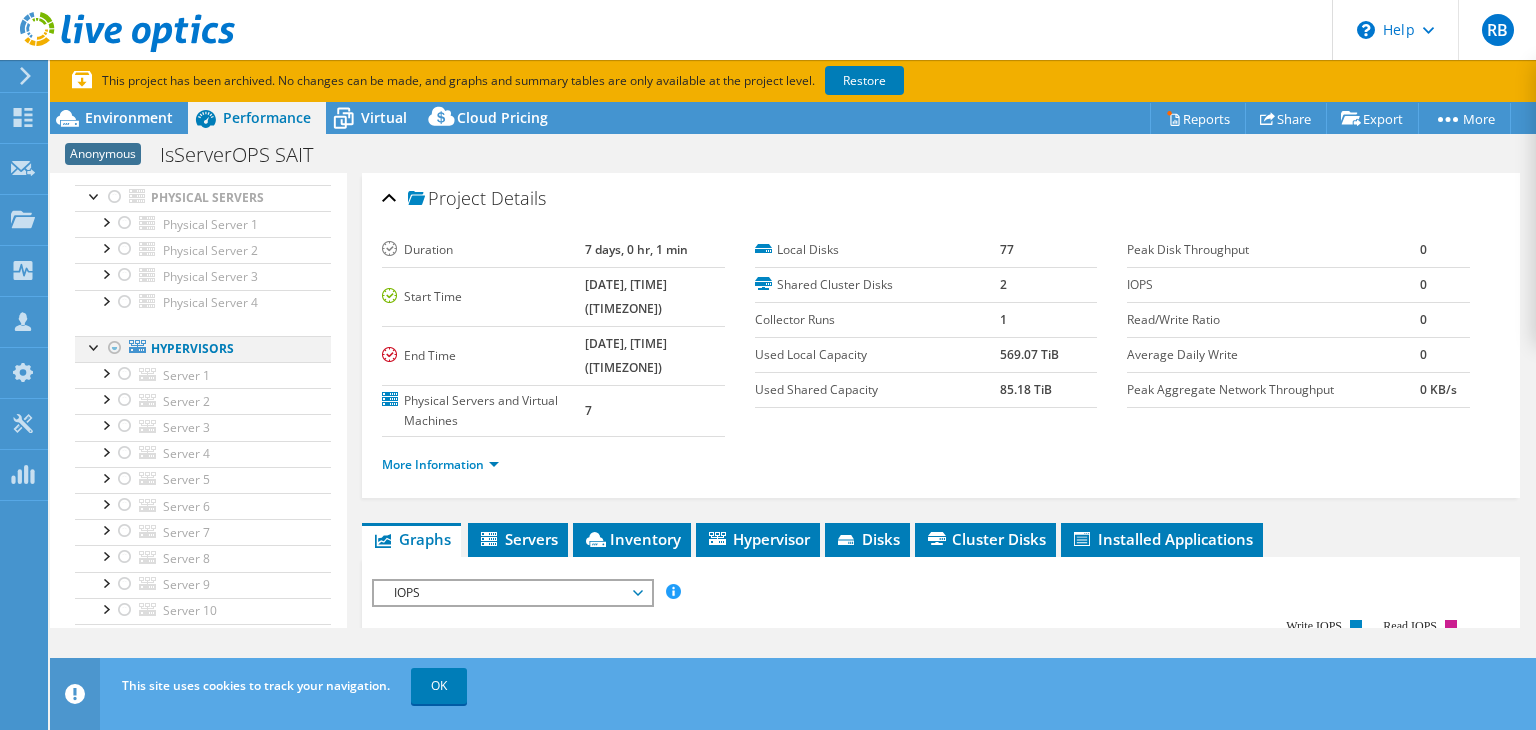 click at bounding box center (115, 348) 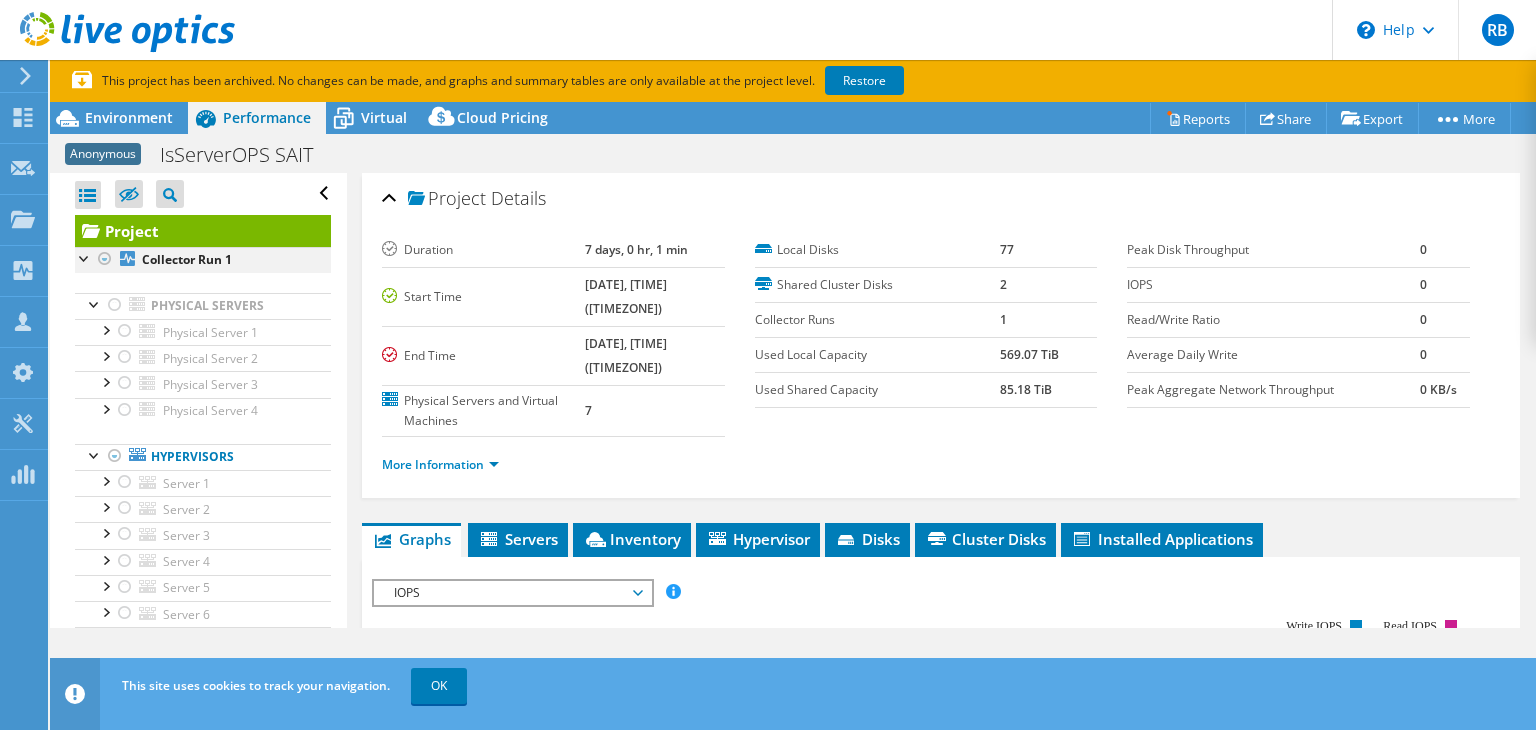 click at bounding box center (105, 259) 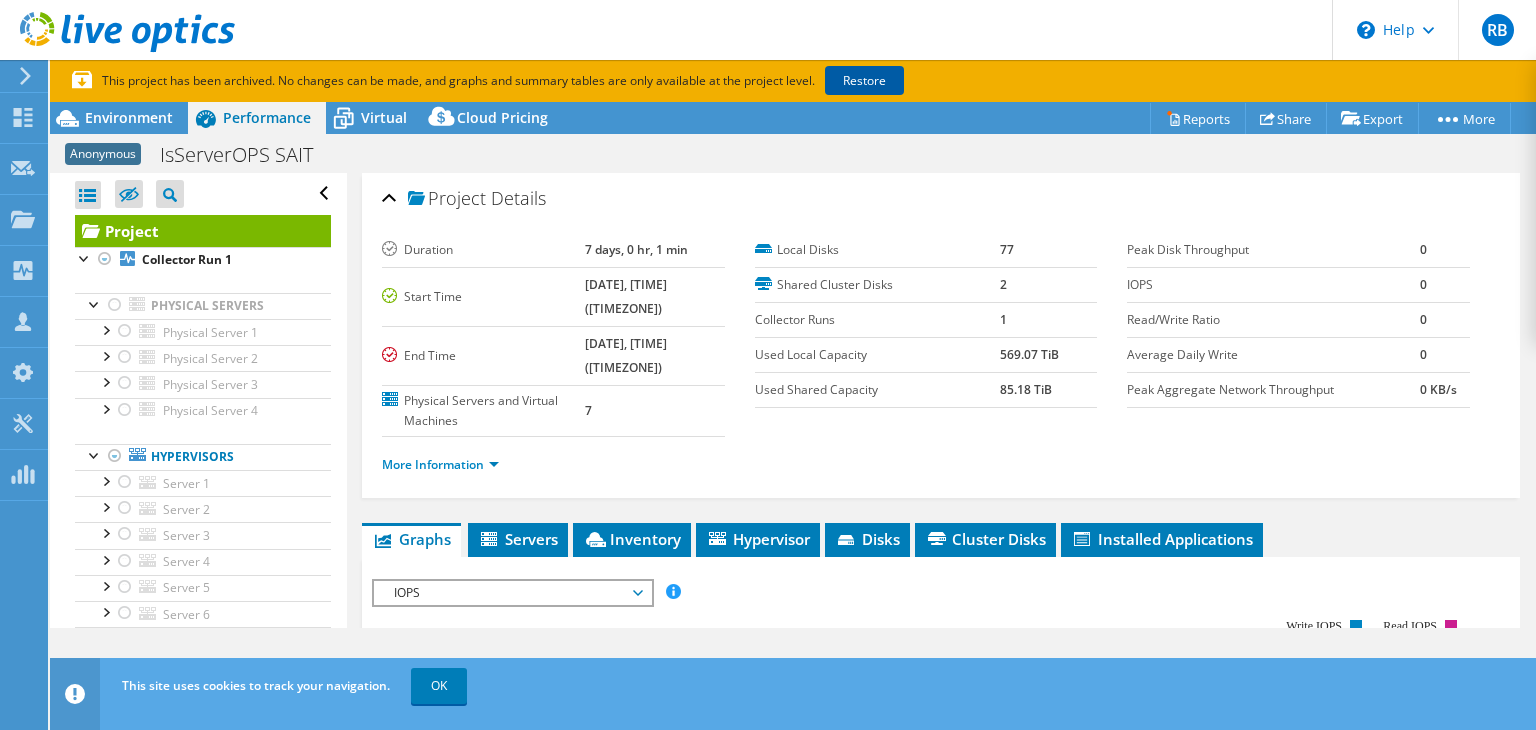 click on "Restore" at bounding box center [864, 80] 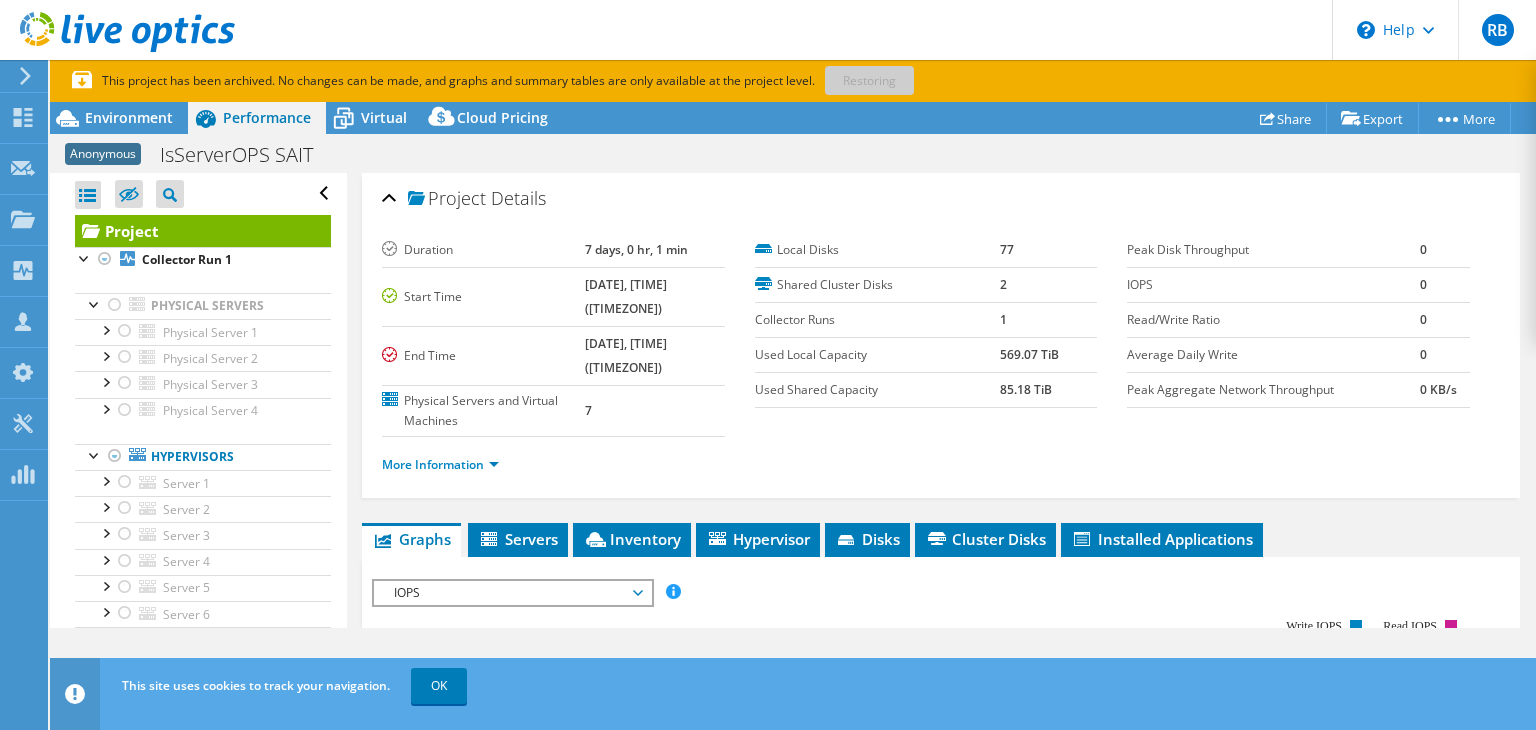 scroll, scrollTop: 204, scrollLeft: 0, axis: vertical 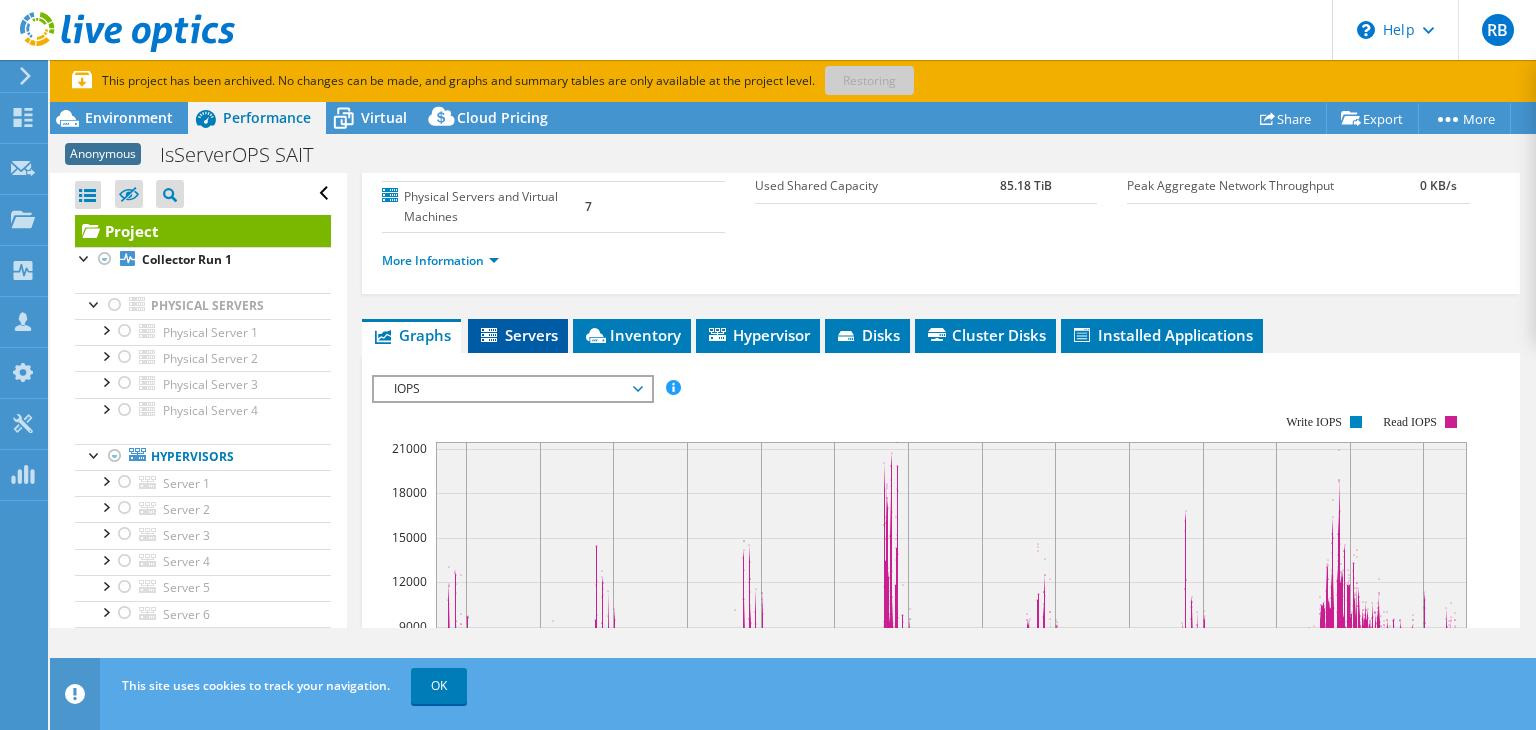 click on "Servers" at bounding box center [518, 335] 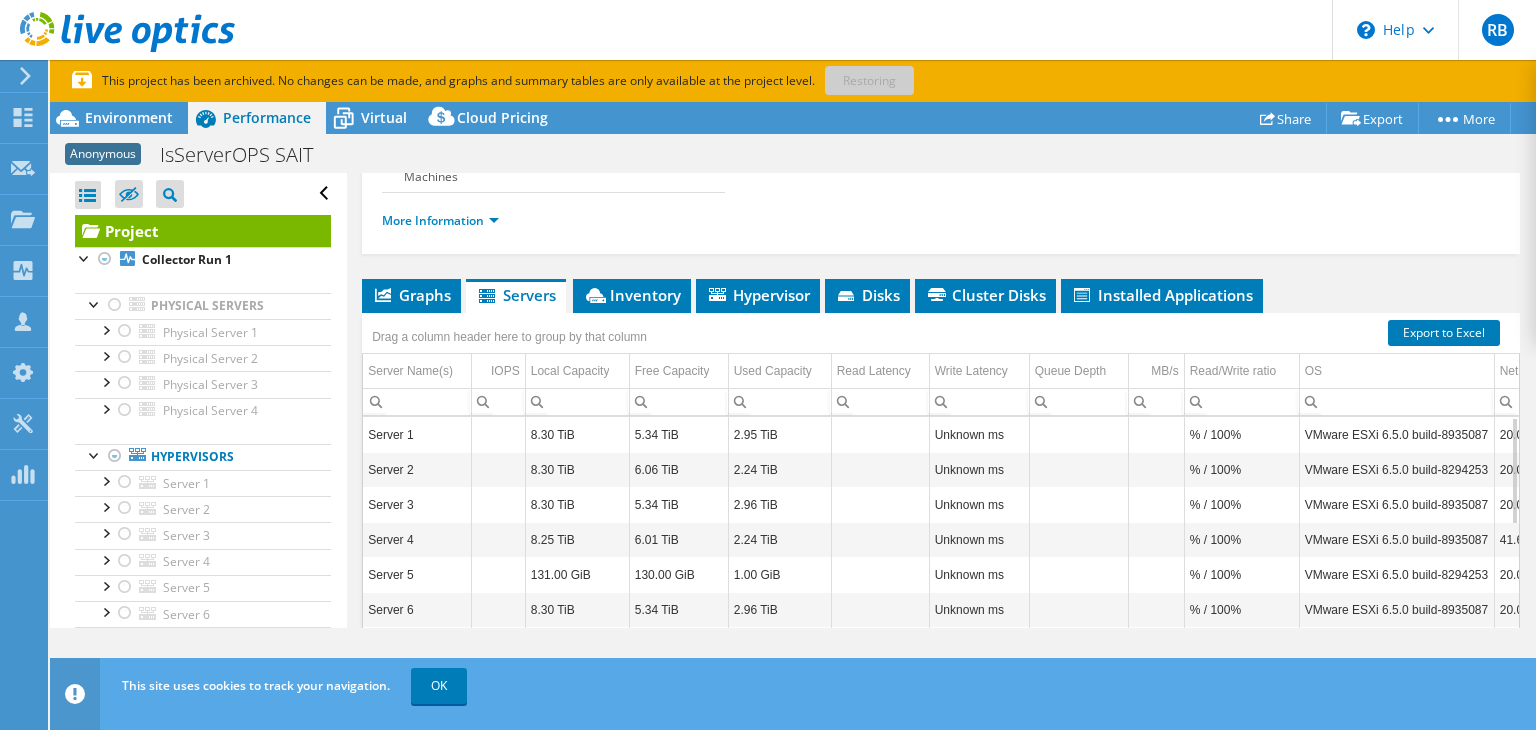 scroll, scrollTop: 252, scrollLeft: 0, axis: vertical 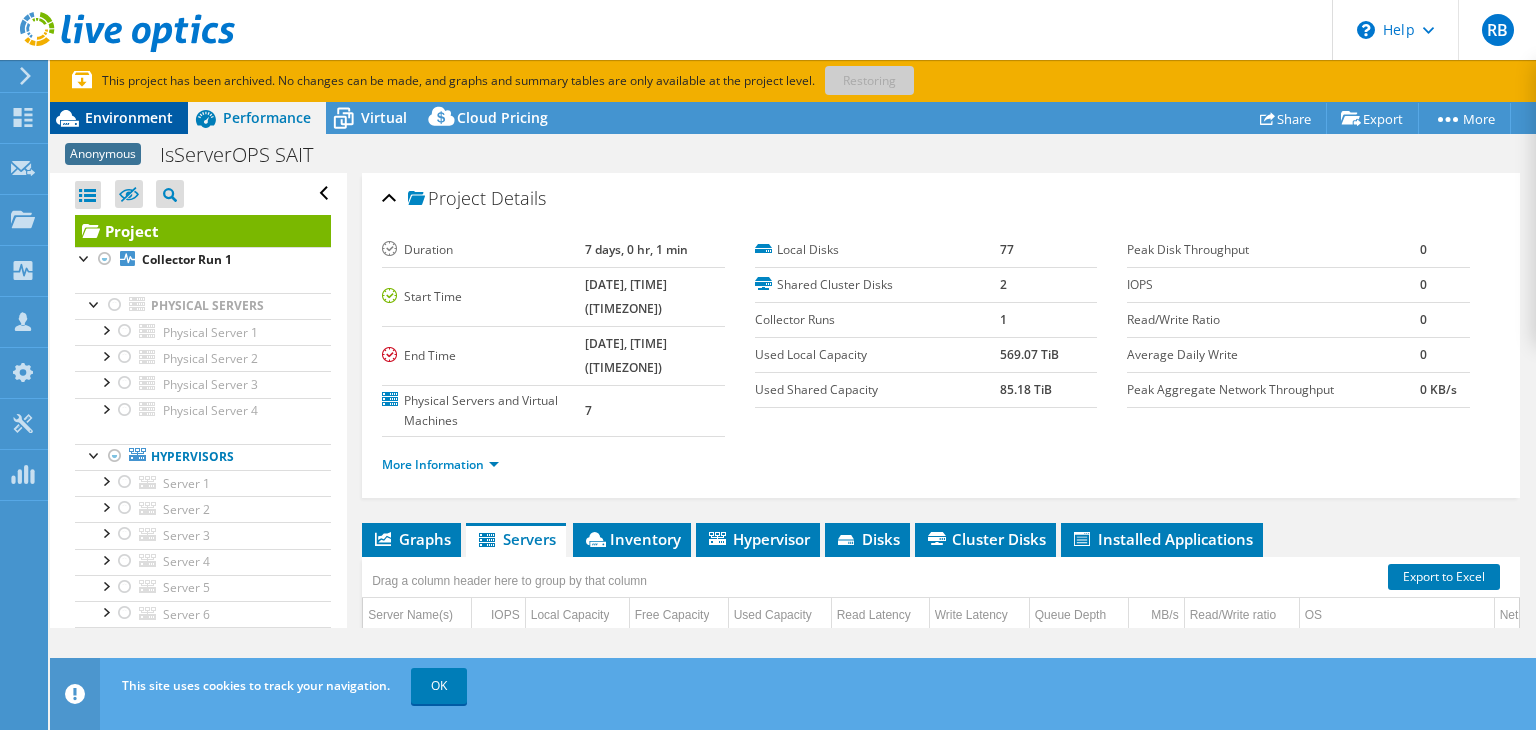 click on "Environment" at bounding box center (129, 117) 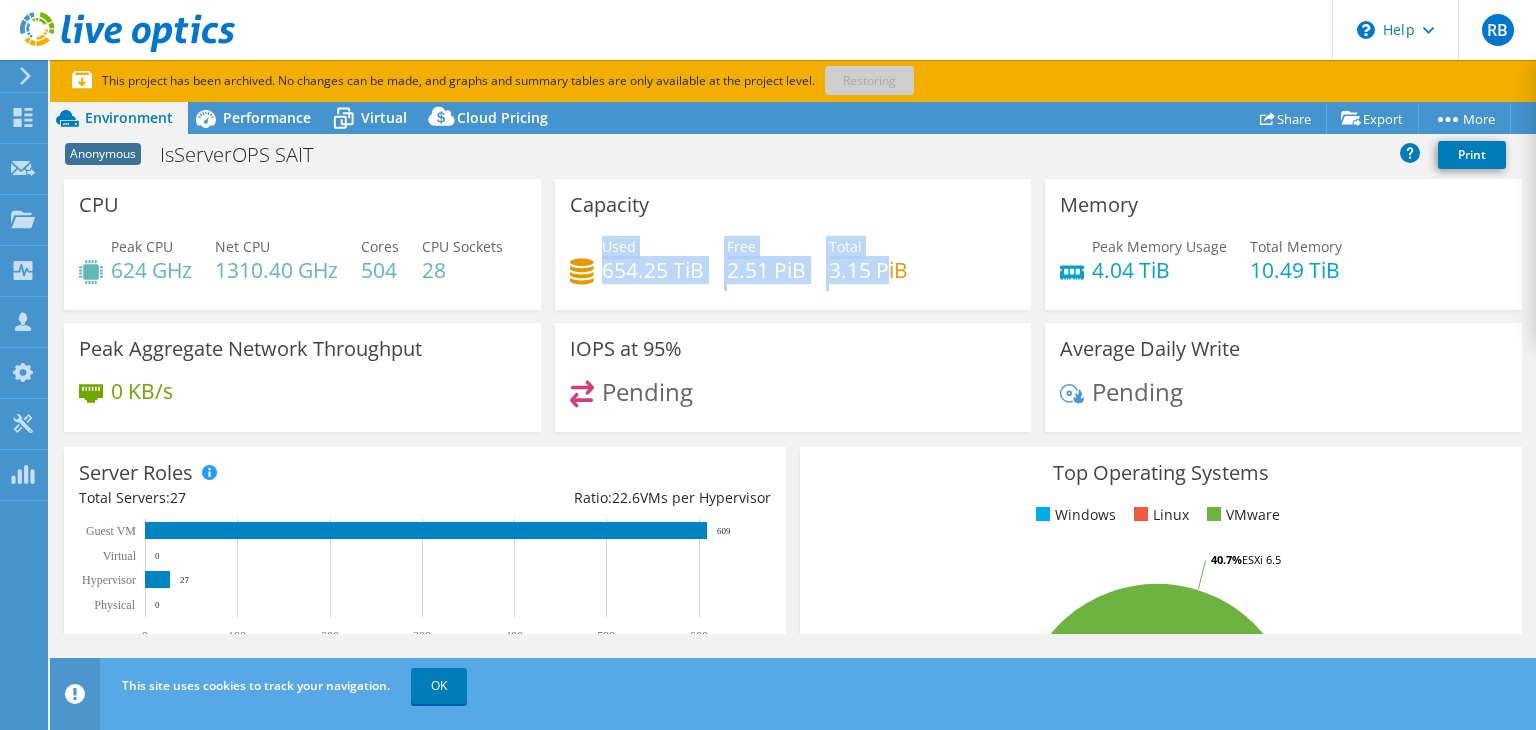 drag, startPoint x: 600, startPoint y: 251, endPoint x: 880, endPoint y: 273, distance: 280.86295 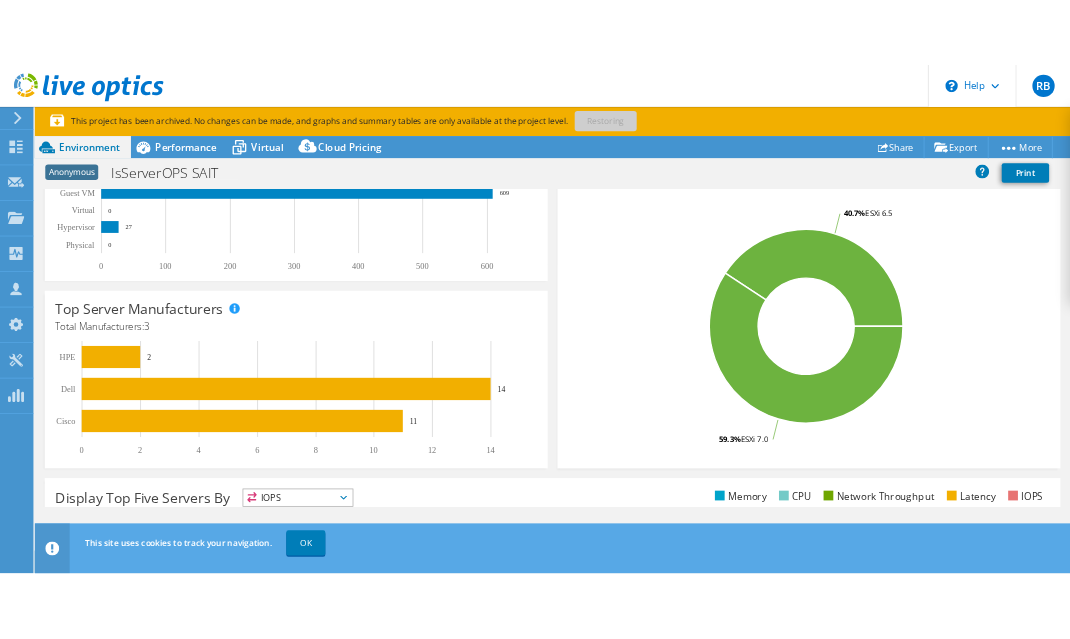scroll, scrollTop: 0, scrollLeft: 0, axis: both 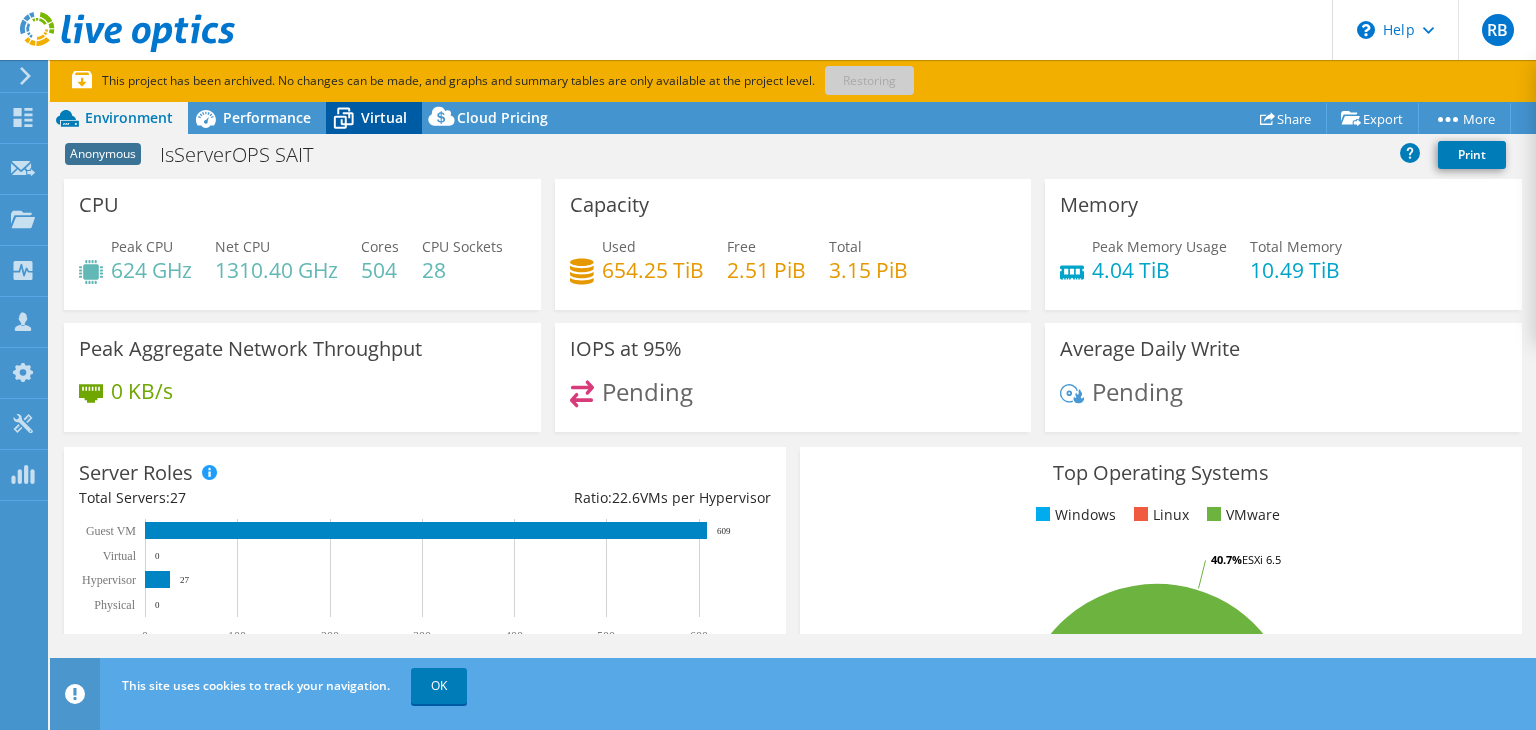 click 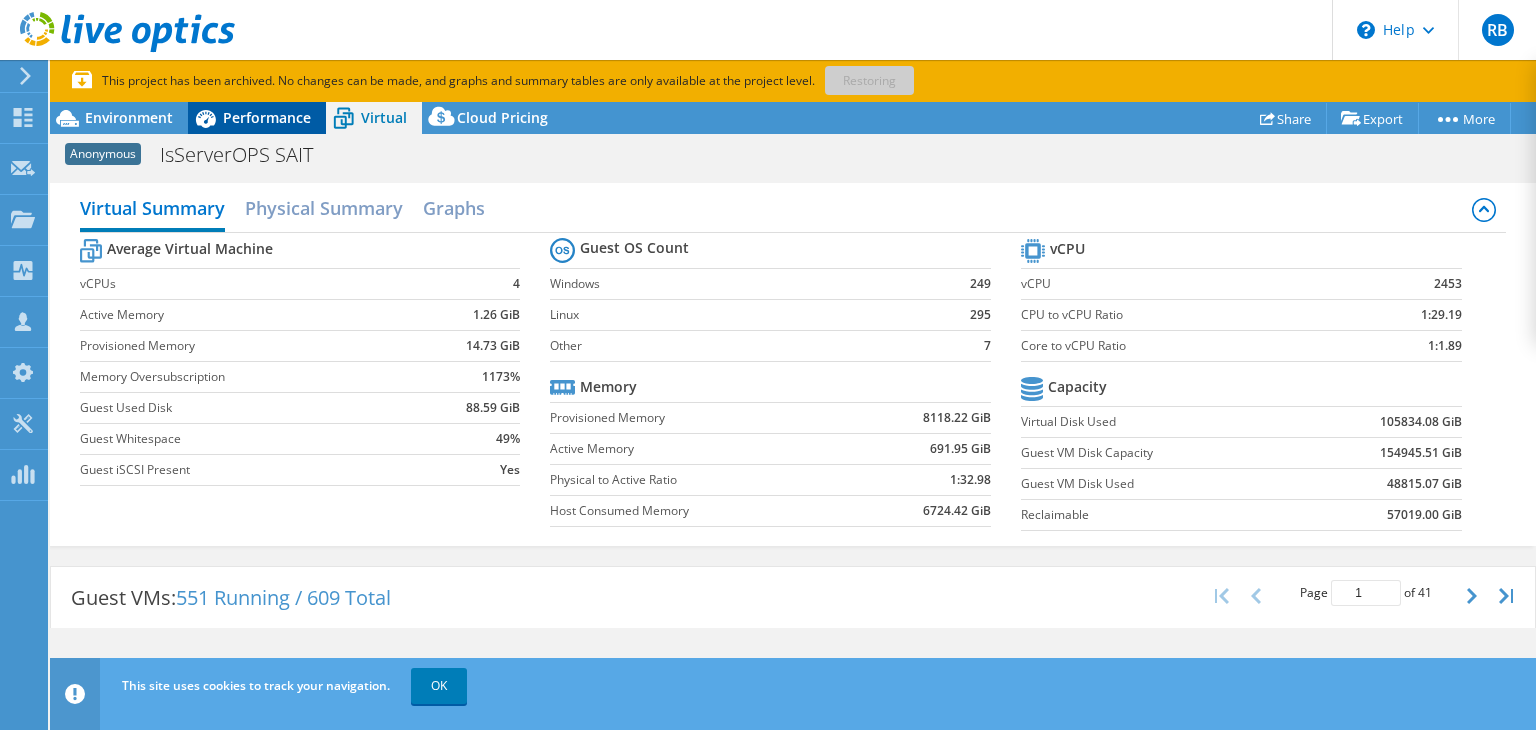 click 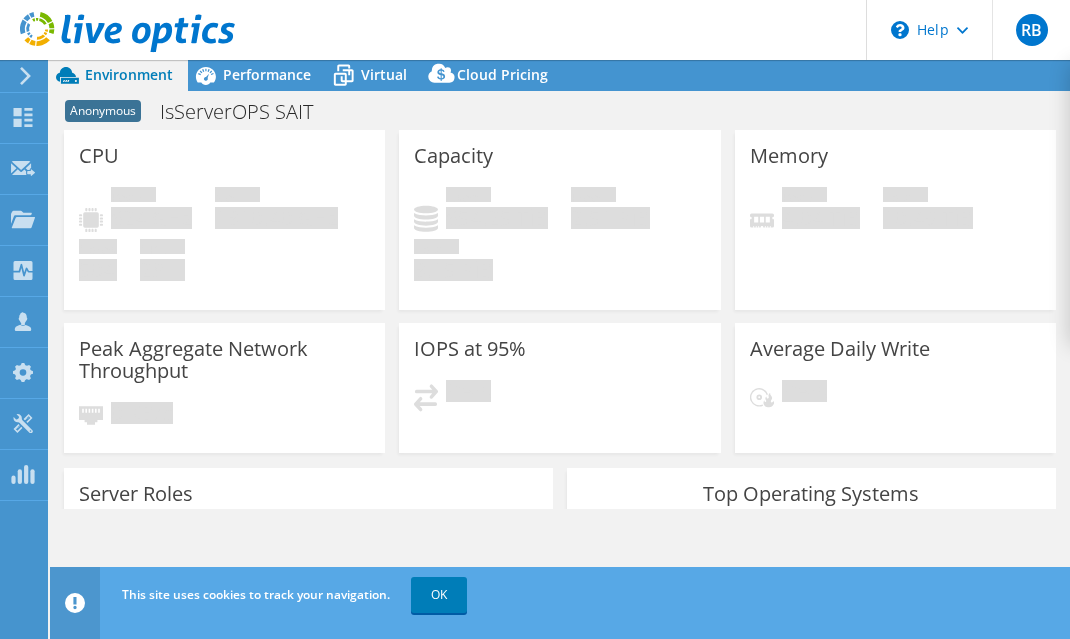 select on "USD" 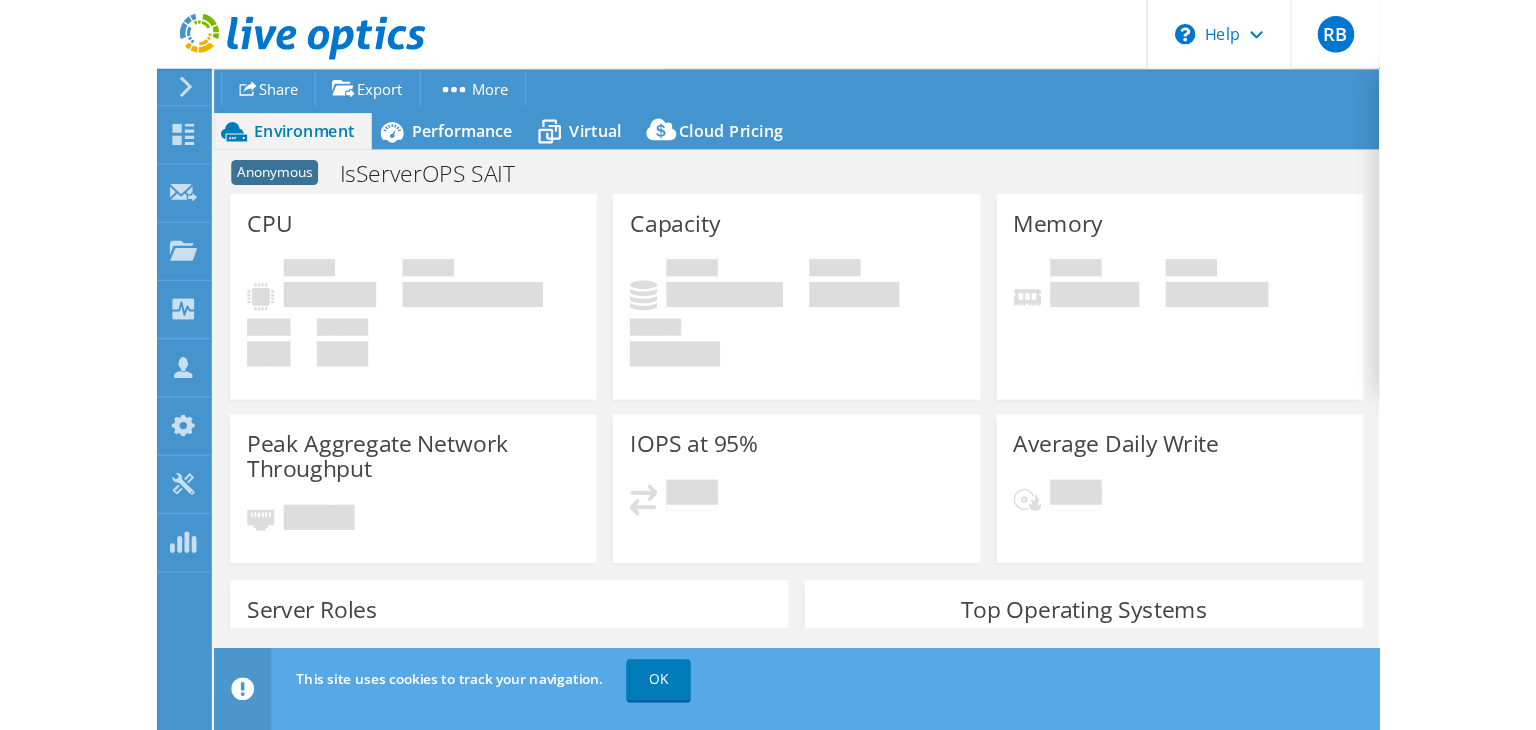 scroll, scrollTop: 0, scrollLeft: 0, axis: both 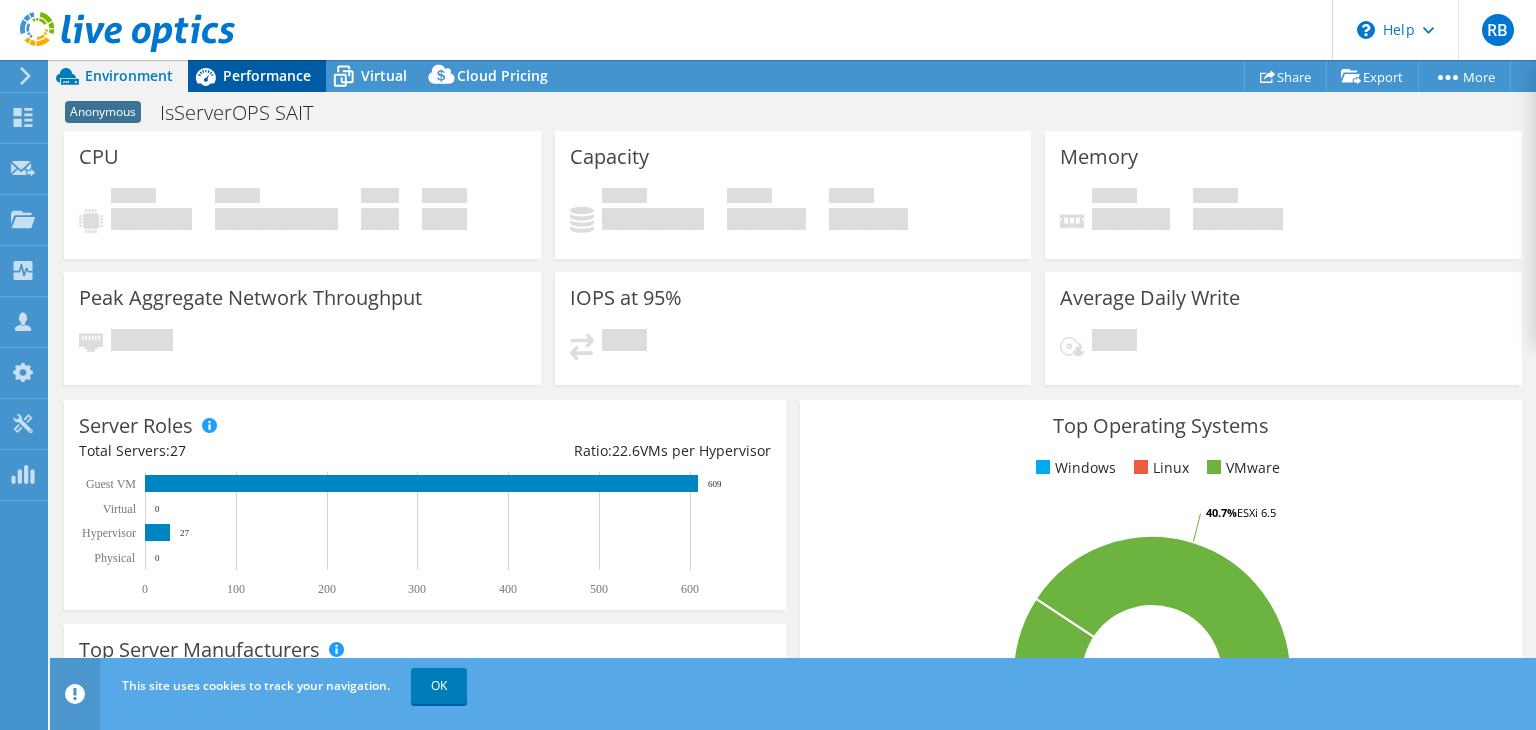 click on "Performance" at bounding box center (257, 76) 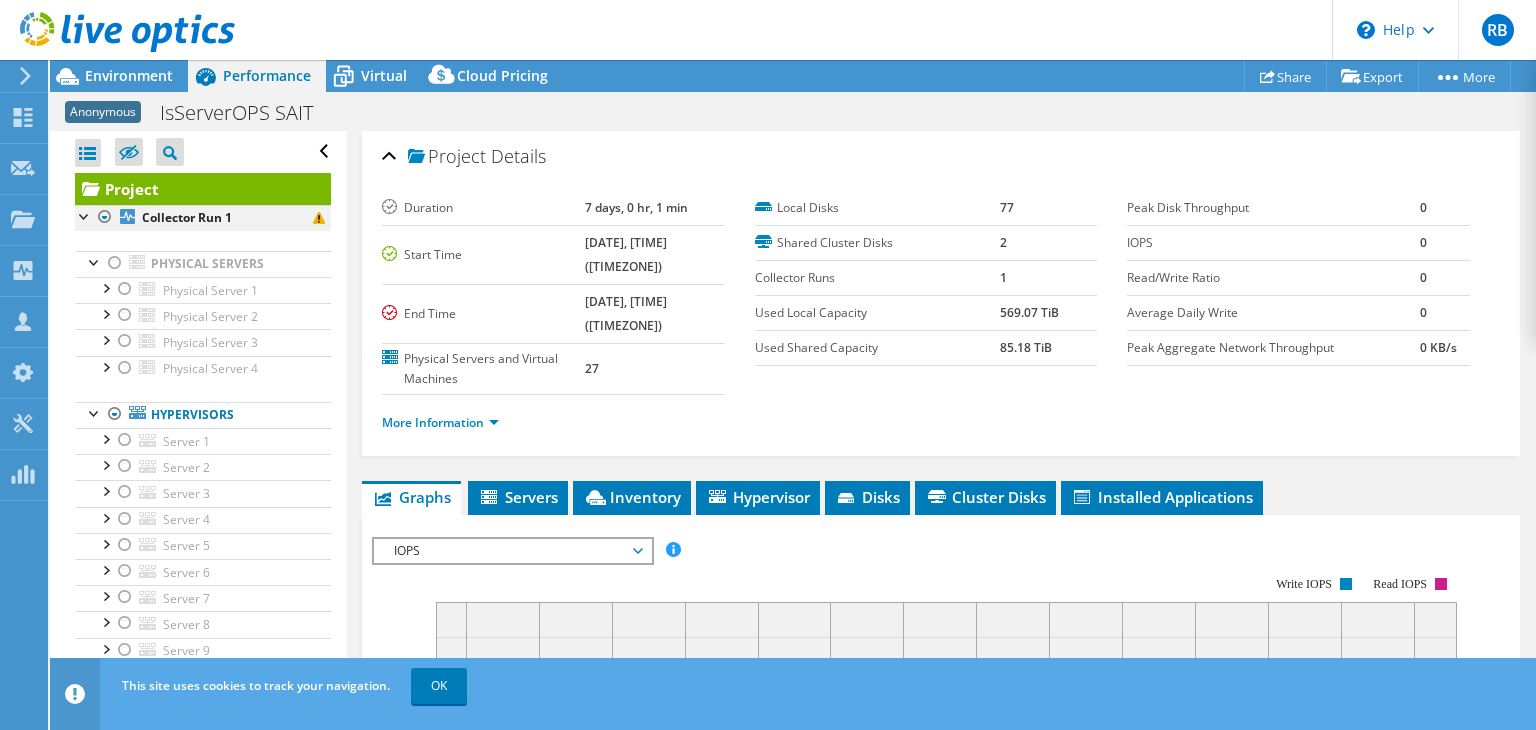 click at bounding box center (105, 217) 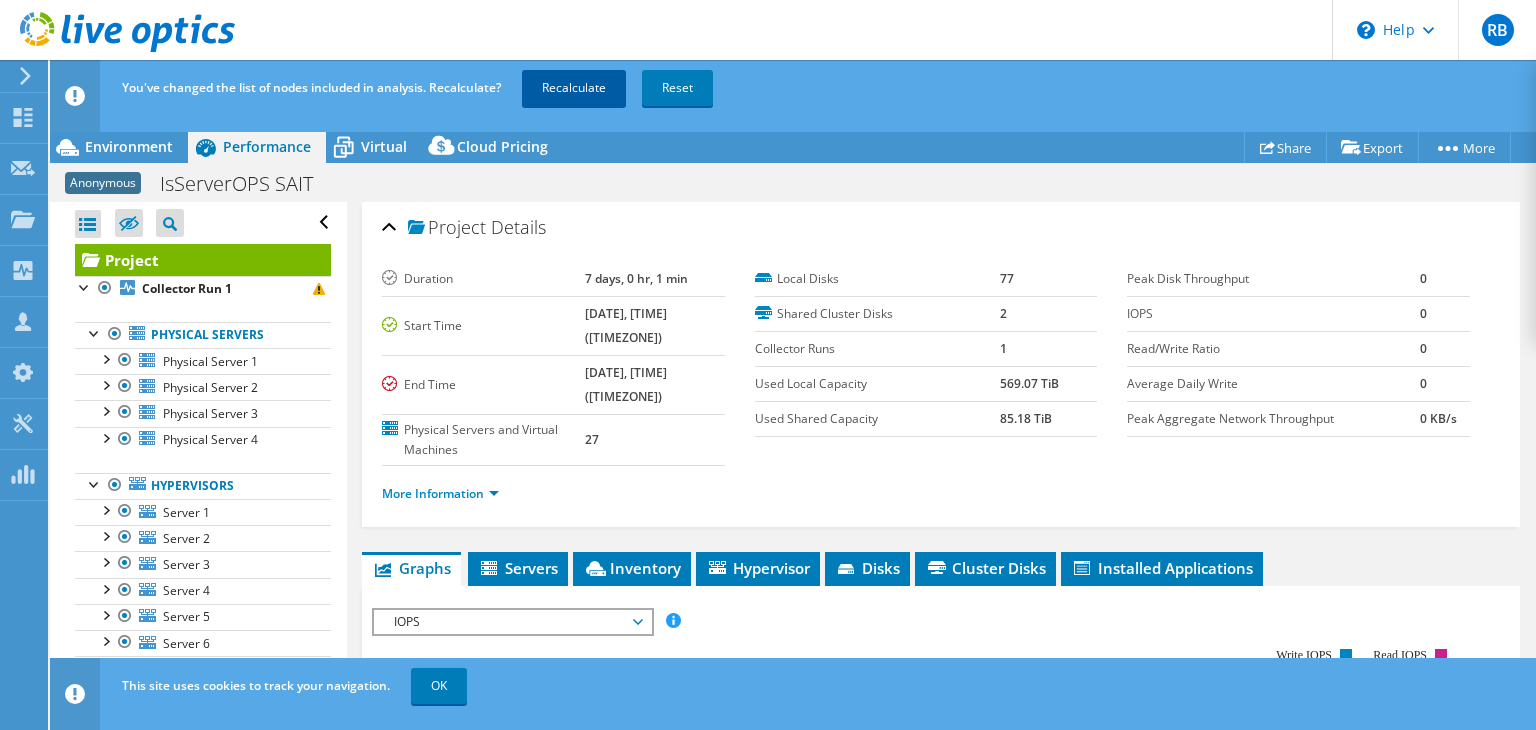 click on "Recalculate" at bounding box center (574, 88) 